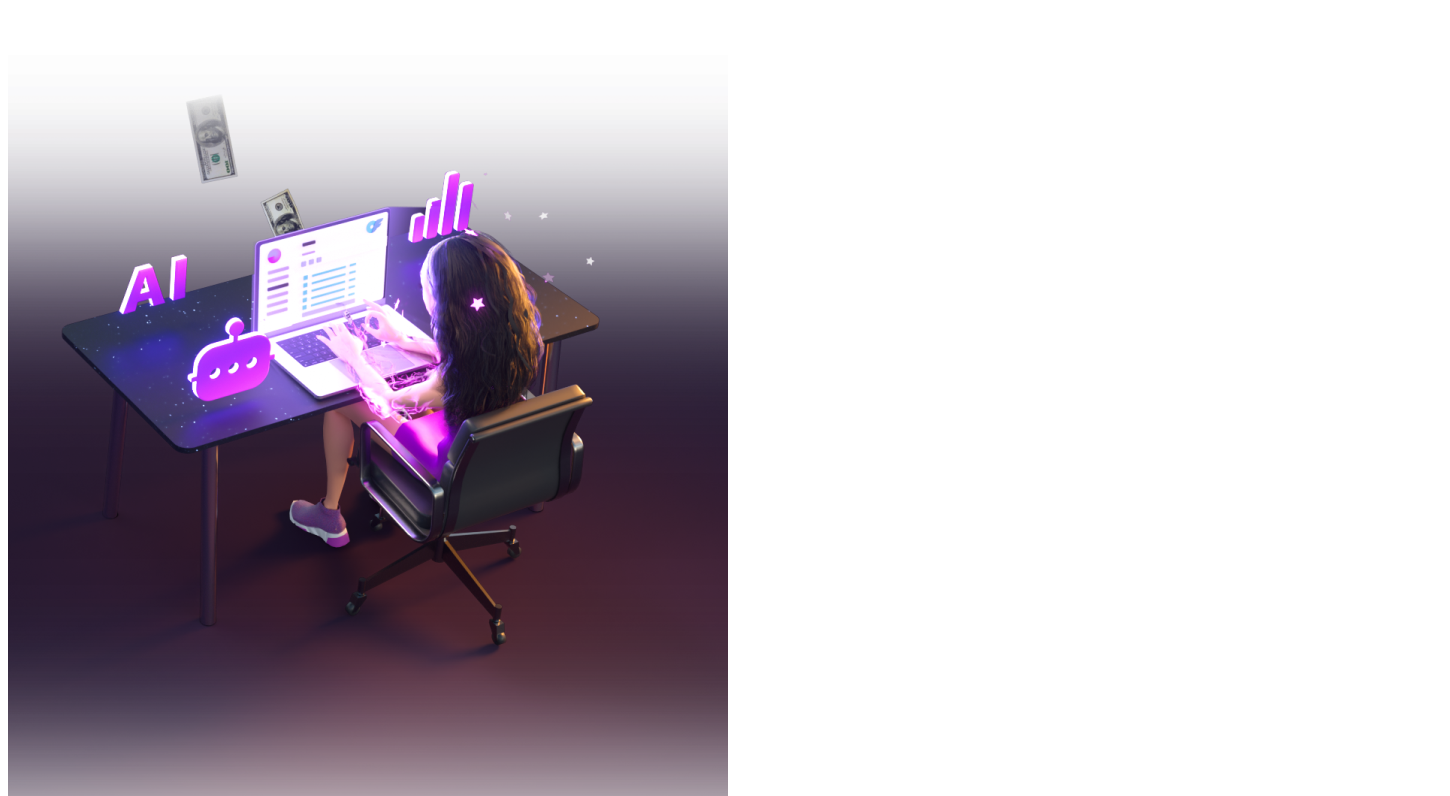 scroll, scrollTop: 0, scrollLeft: 0, axis: both 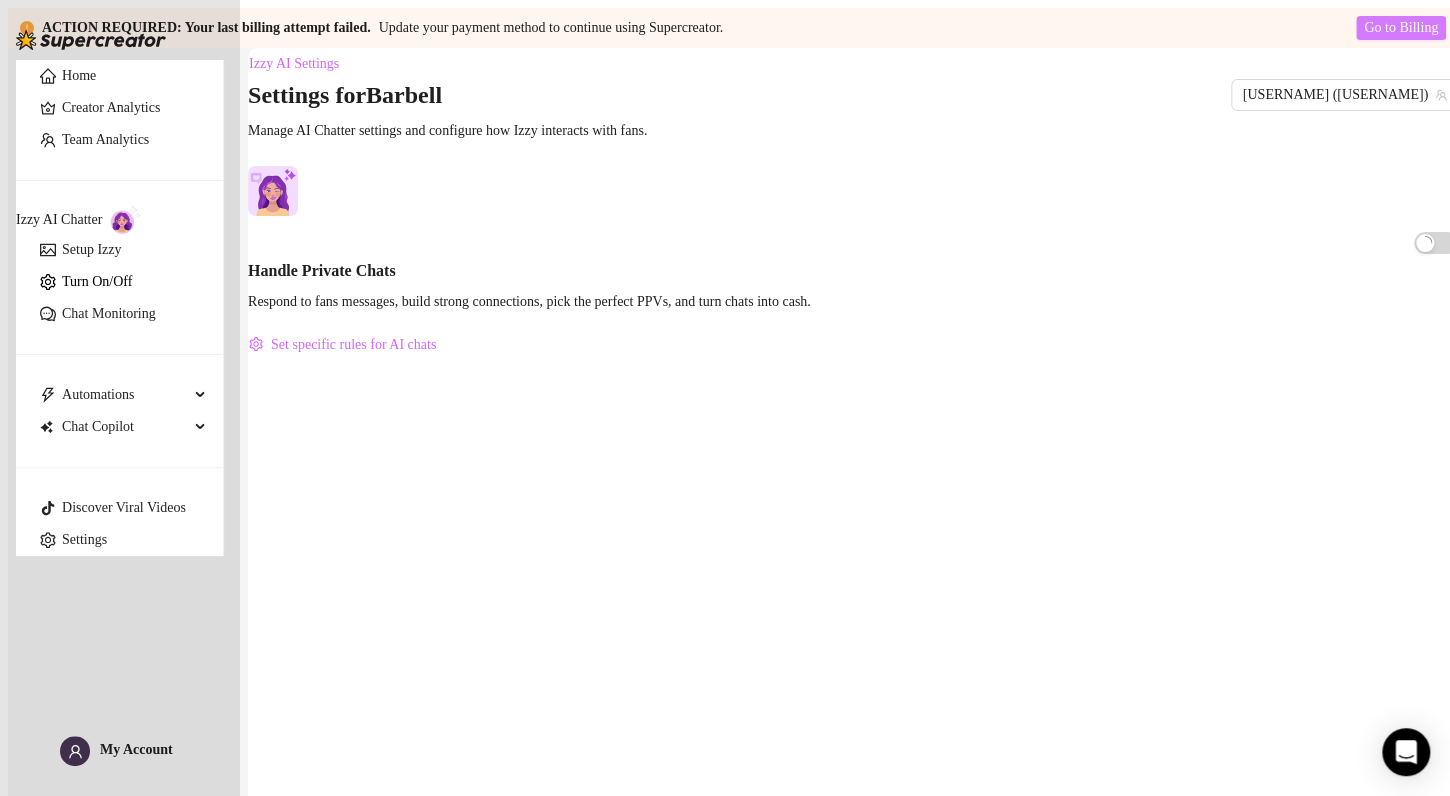 click on "Go to Billing" at bounding box center (1401, 28) 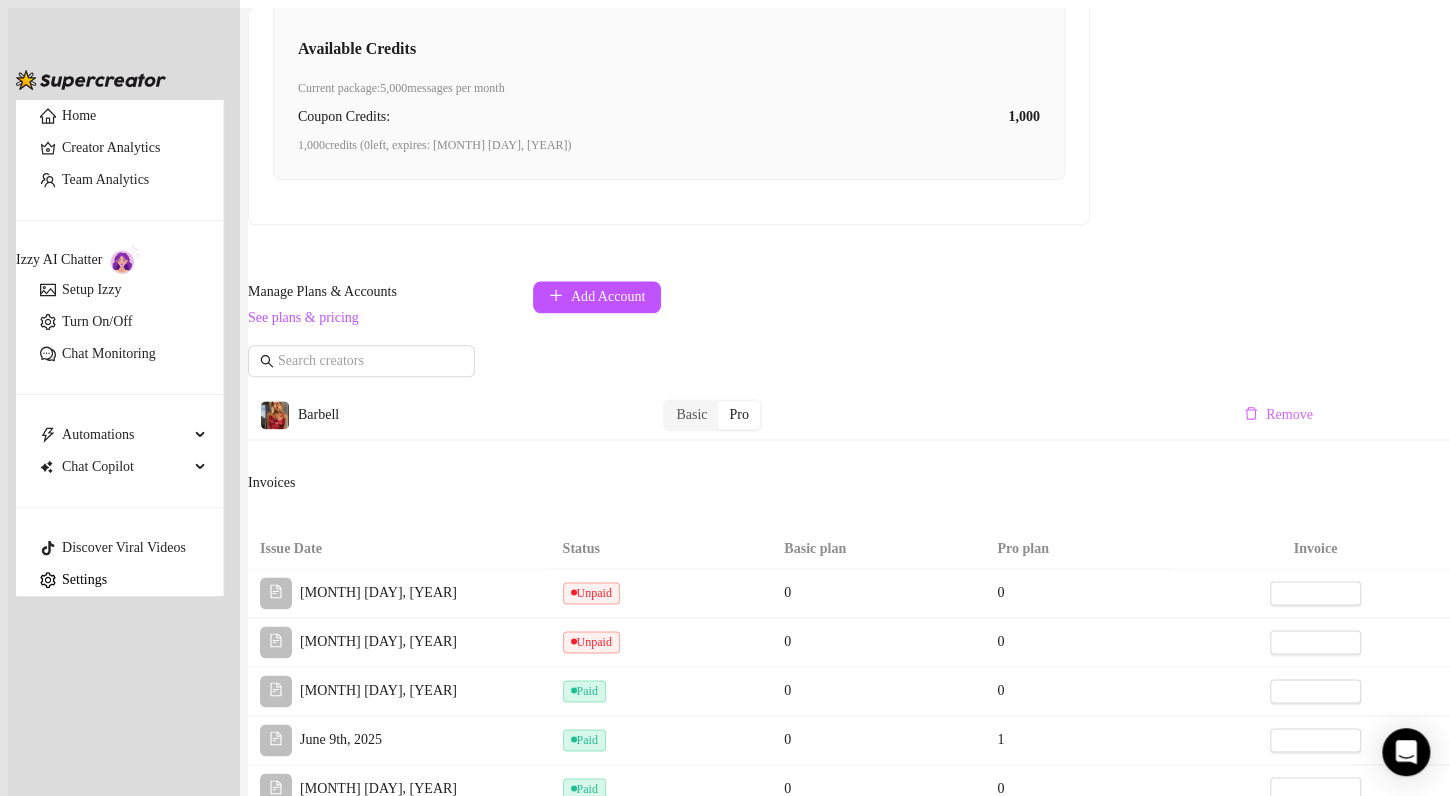 scroll, scrollTop: 975, scrollLeft: 0, axis: vertical 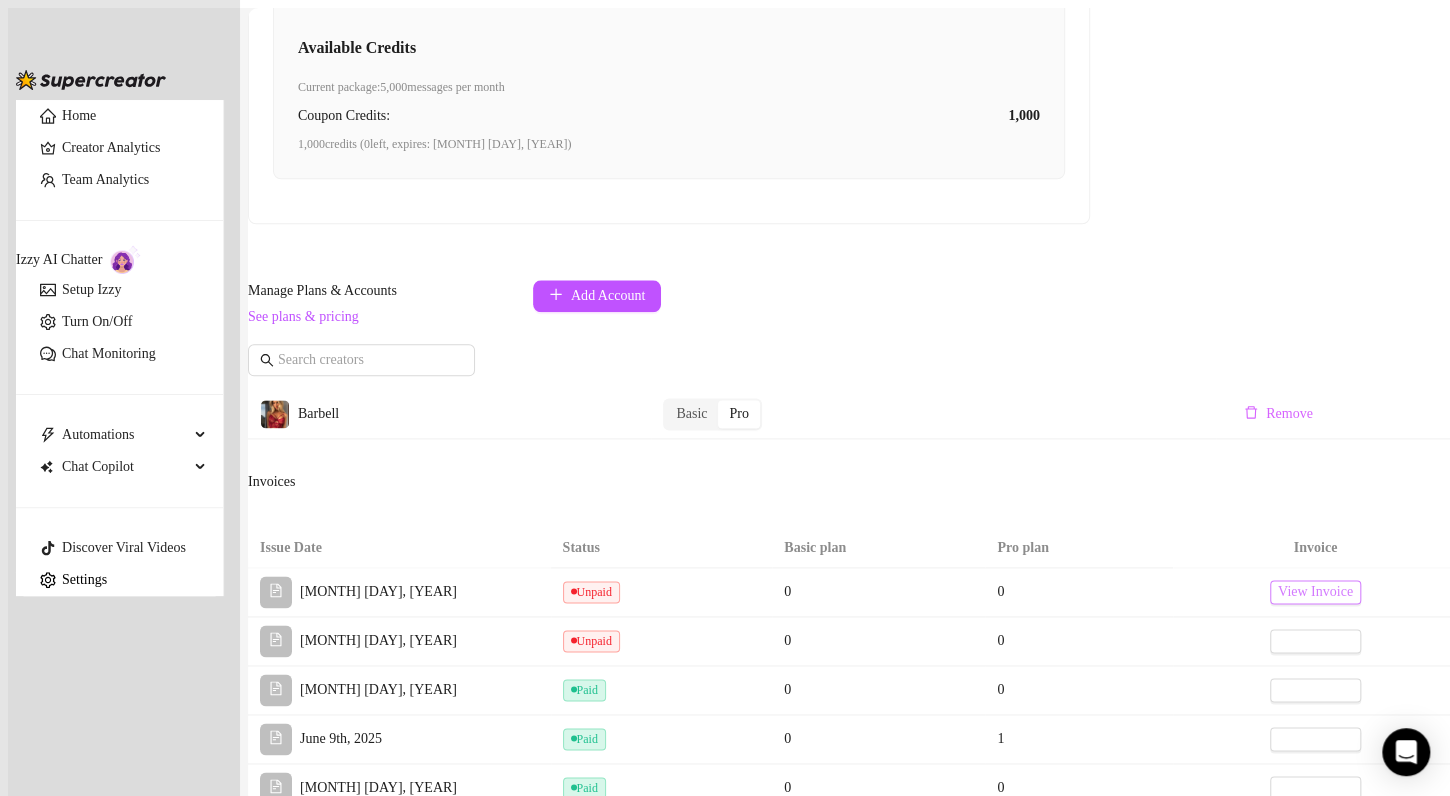 click on "View Invoice" at bounding box center [1315, 592] 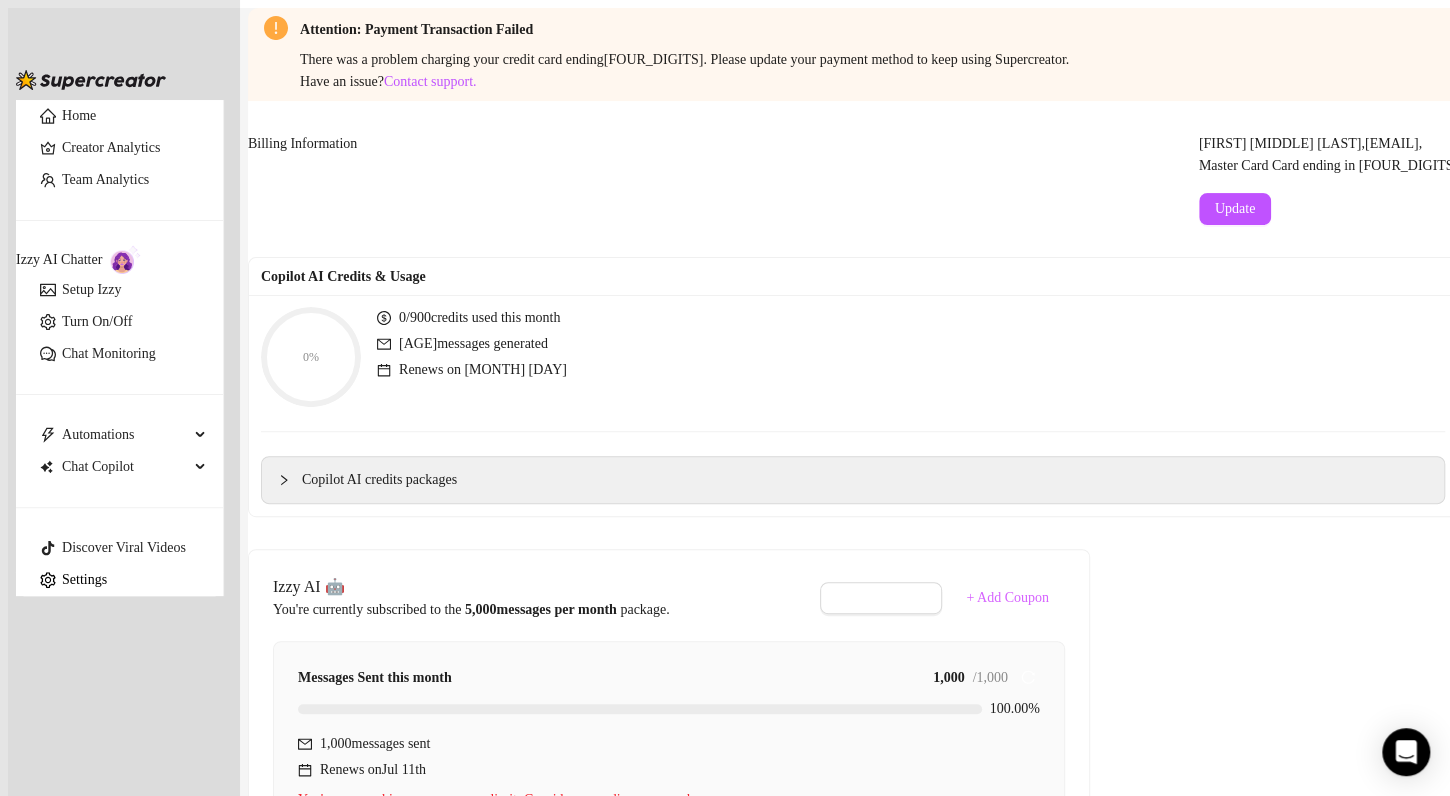 scroll, scrollTop: 0, scrollLeft: 0, axis: both 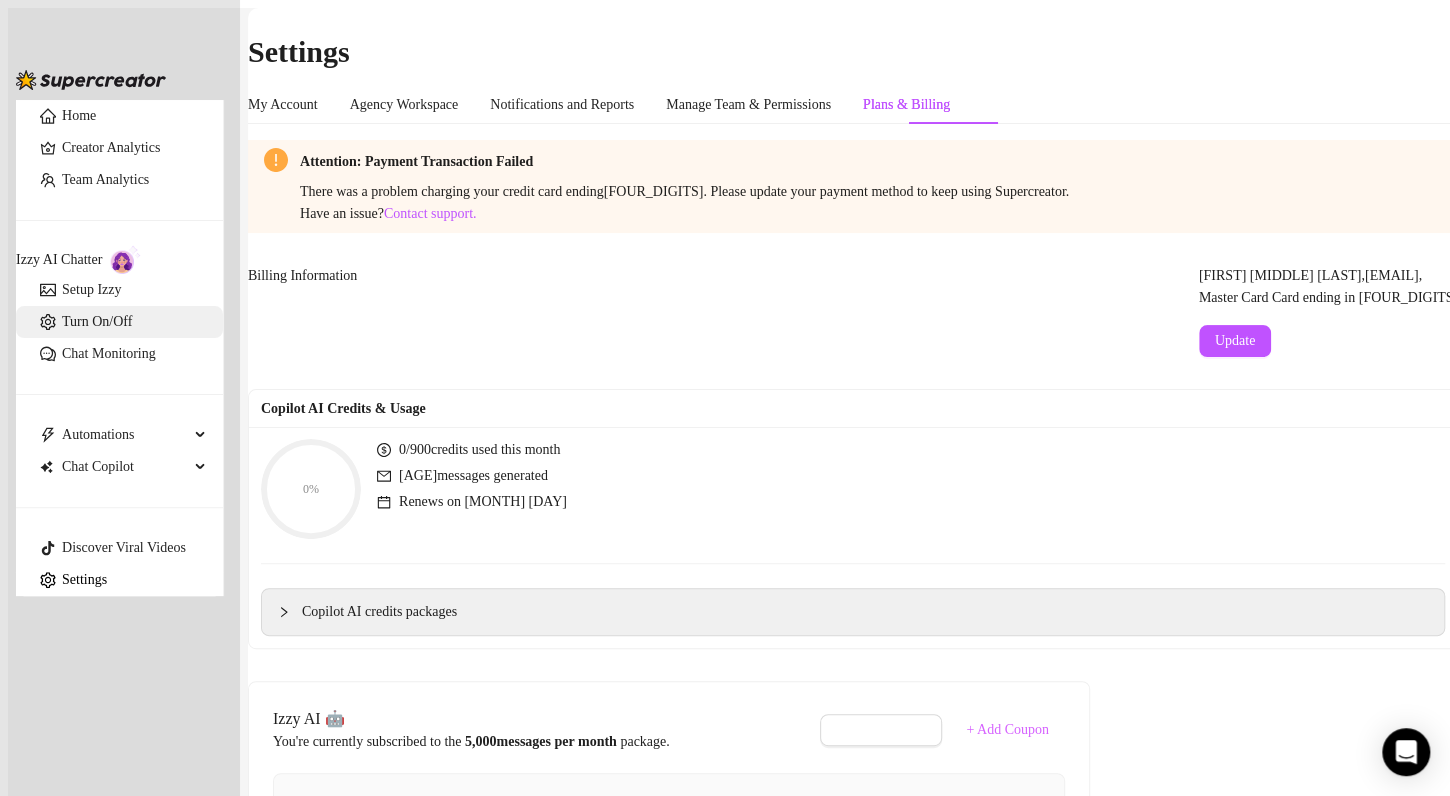 click on "Turn On/Off" at bounding box center (97, 321) 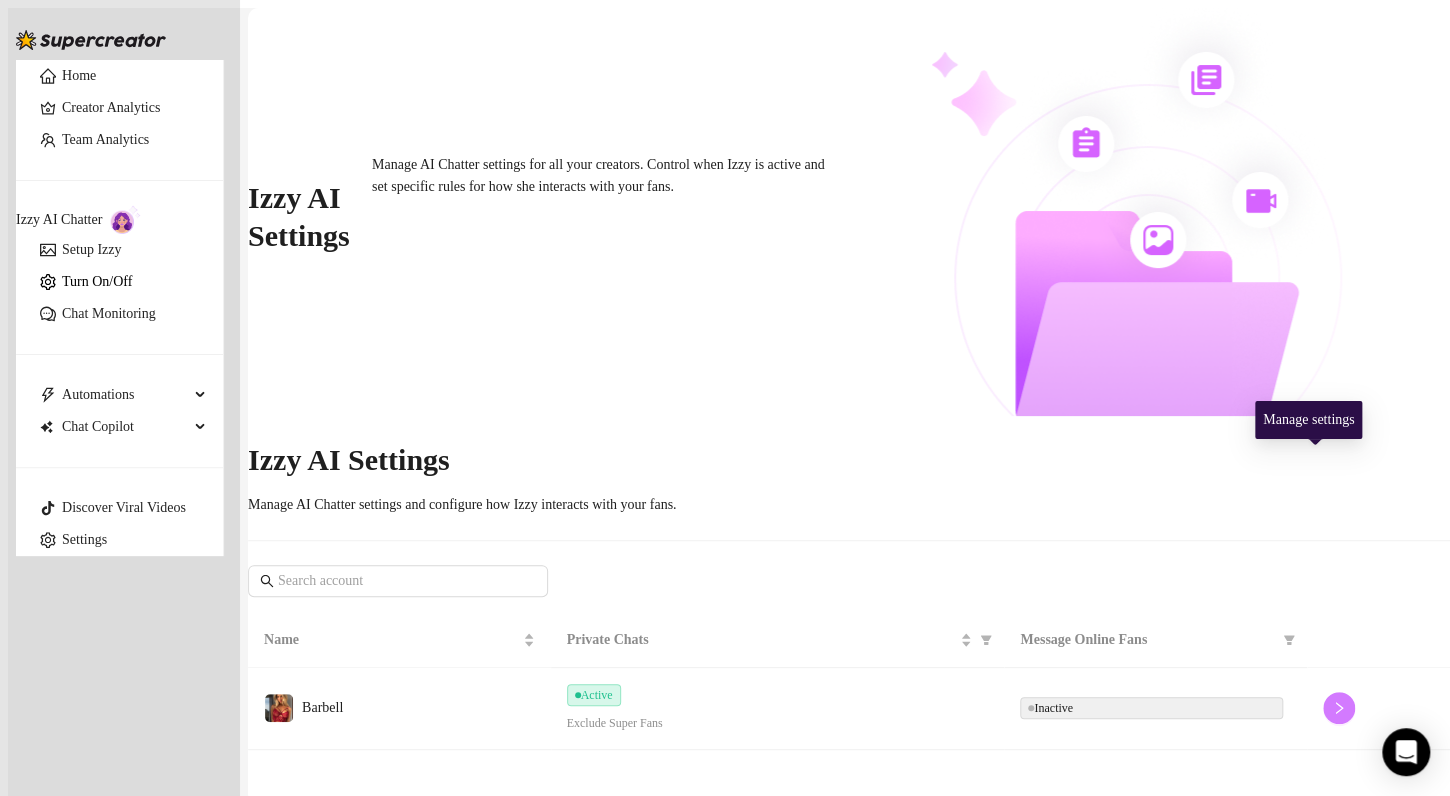 click at bounding box center (1339, 708) 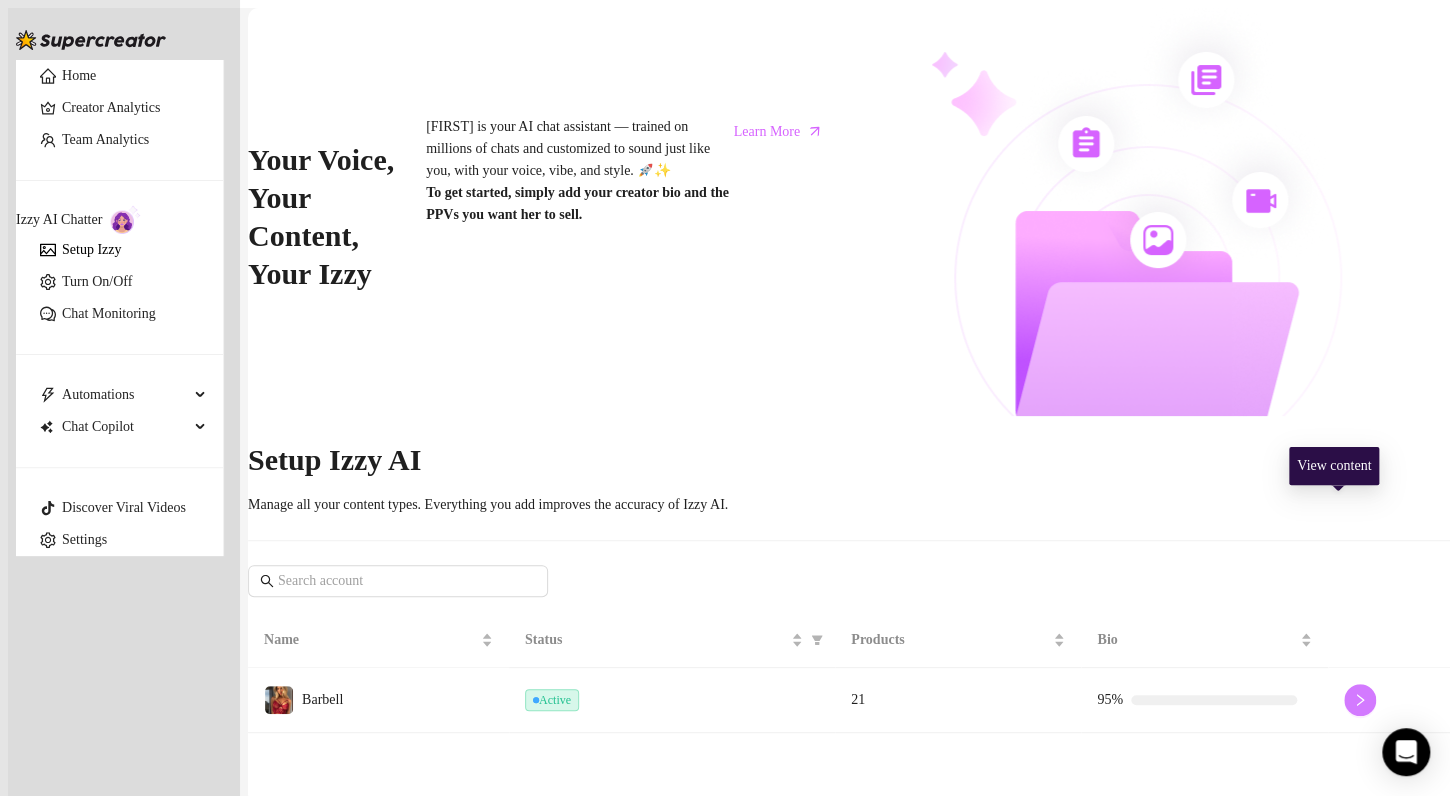 click at bounding box center [1360, 700] 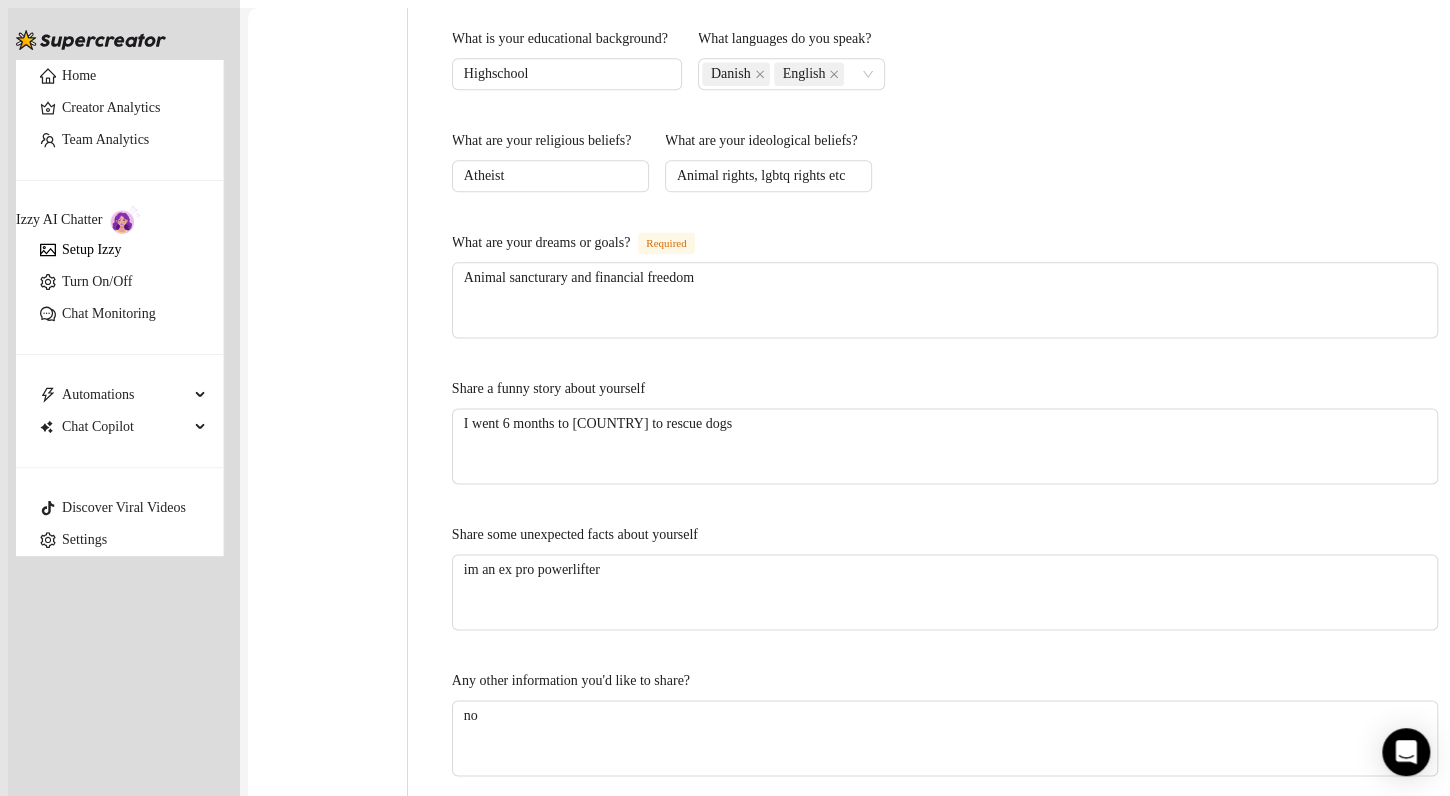 scroll, scrollTop: 1236, scrollLeft: 0, axis: vertical 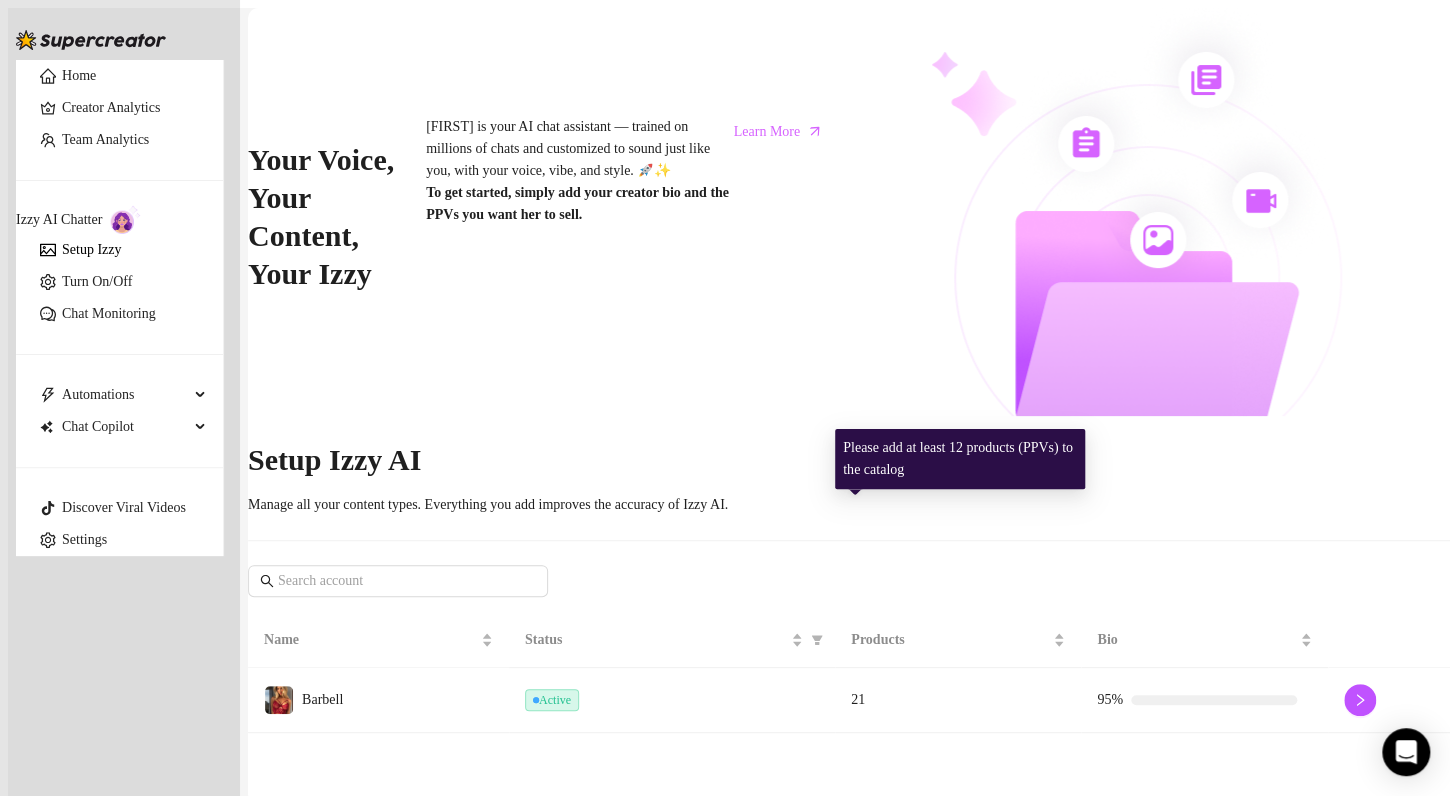 click at bounding box center (948, 700) 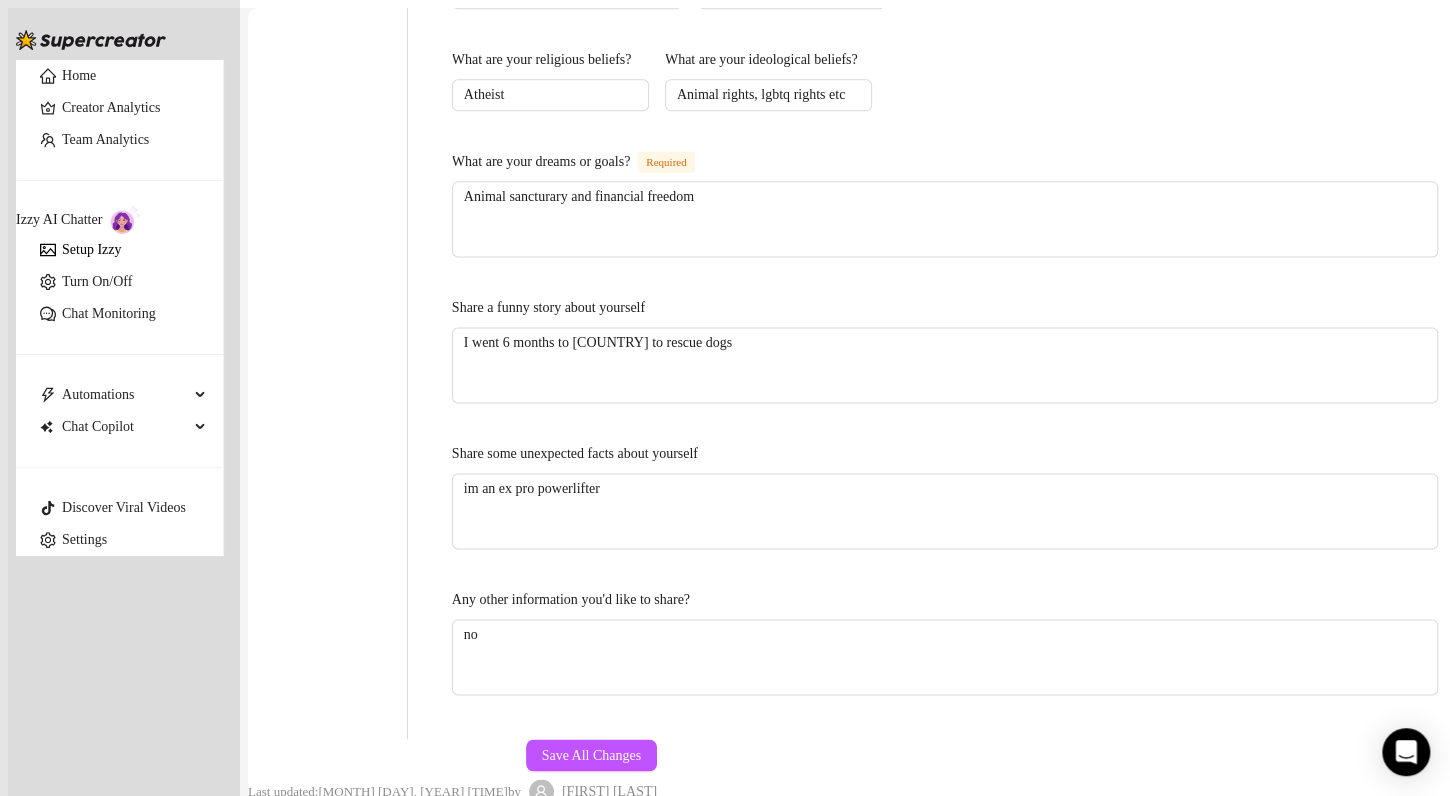 scroll, scrollTop: 1236, scrollLeft: 0, axis: vertical 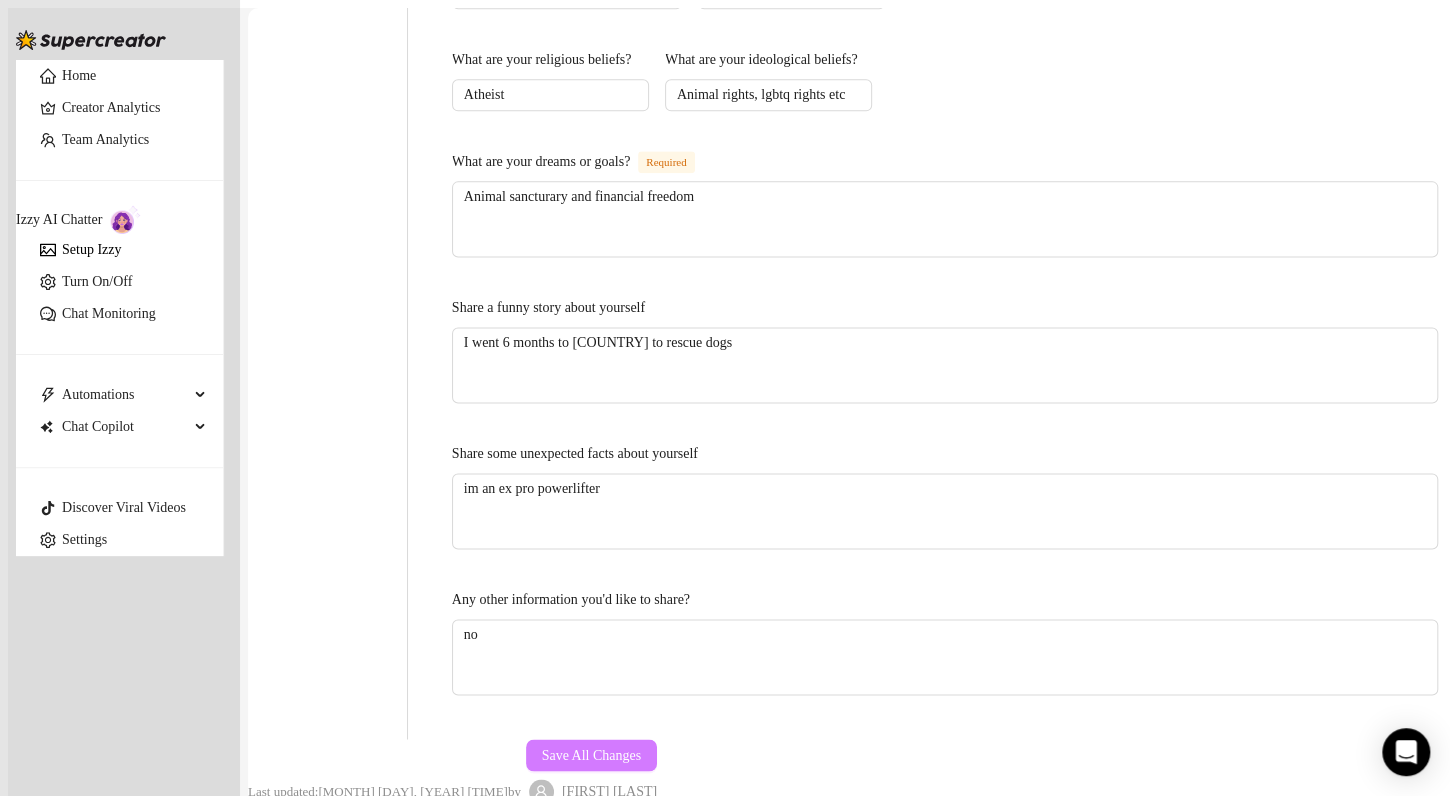 click on "Save All Changes" at bounding box center (592, 755) 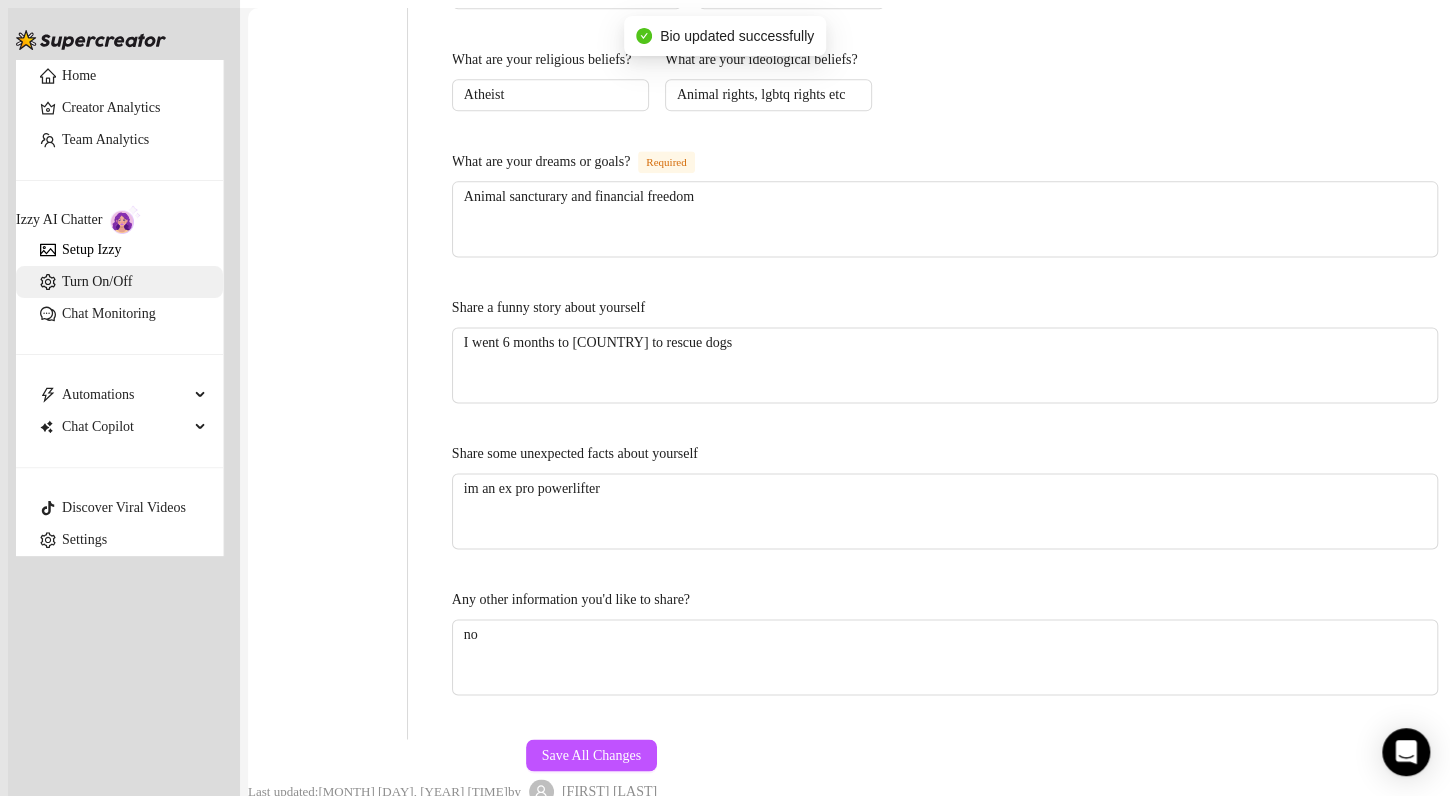 click on "Turn On/Off" at bounding box center [97, 281] 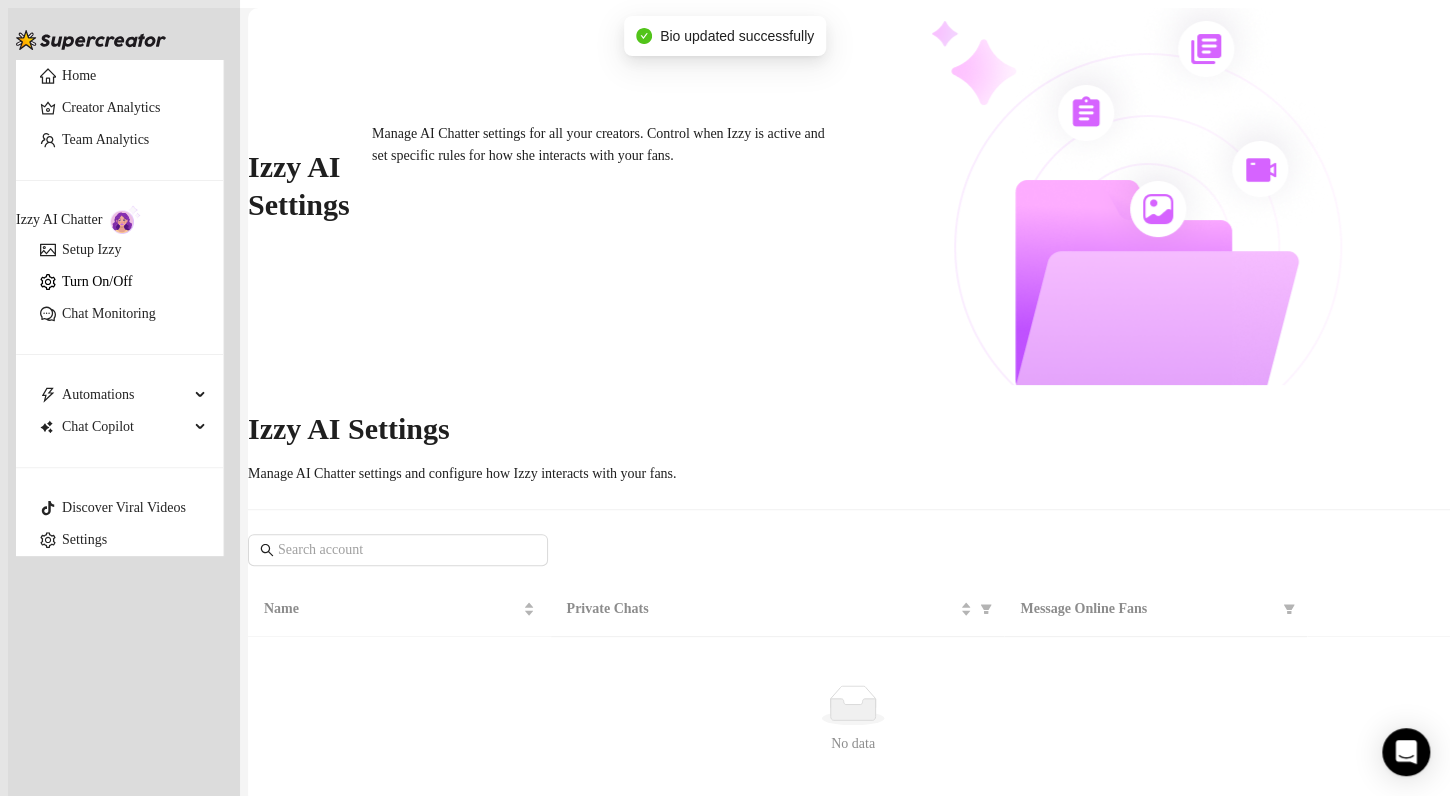 scroll, scrollTop: 0, scrollLeft: 0, axis: both 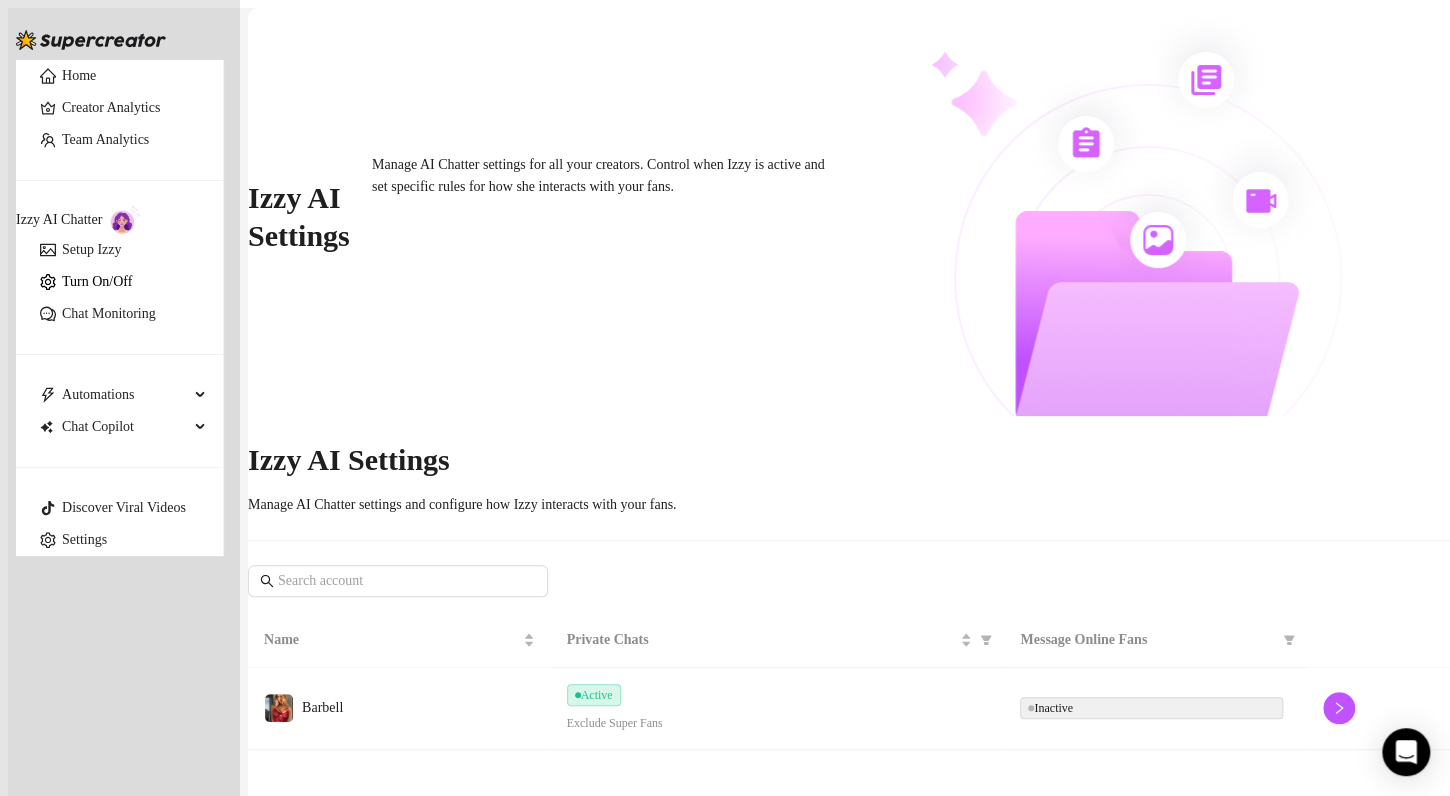 click on "Active Exclude Super Fans" at bounding box center (778, 708) 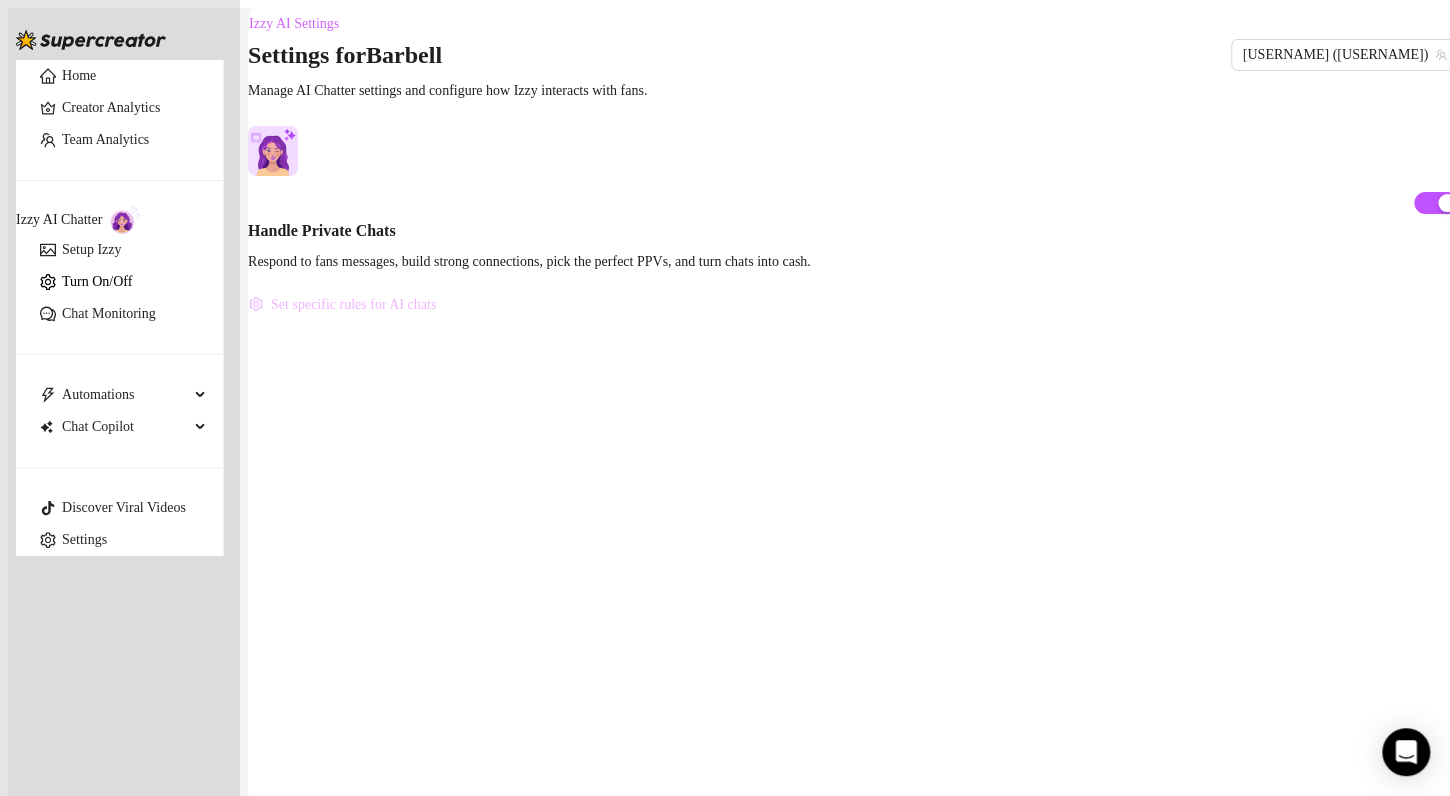 click on "Set specific rules for AI chats" at bounding box center (353, 305) 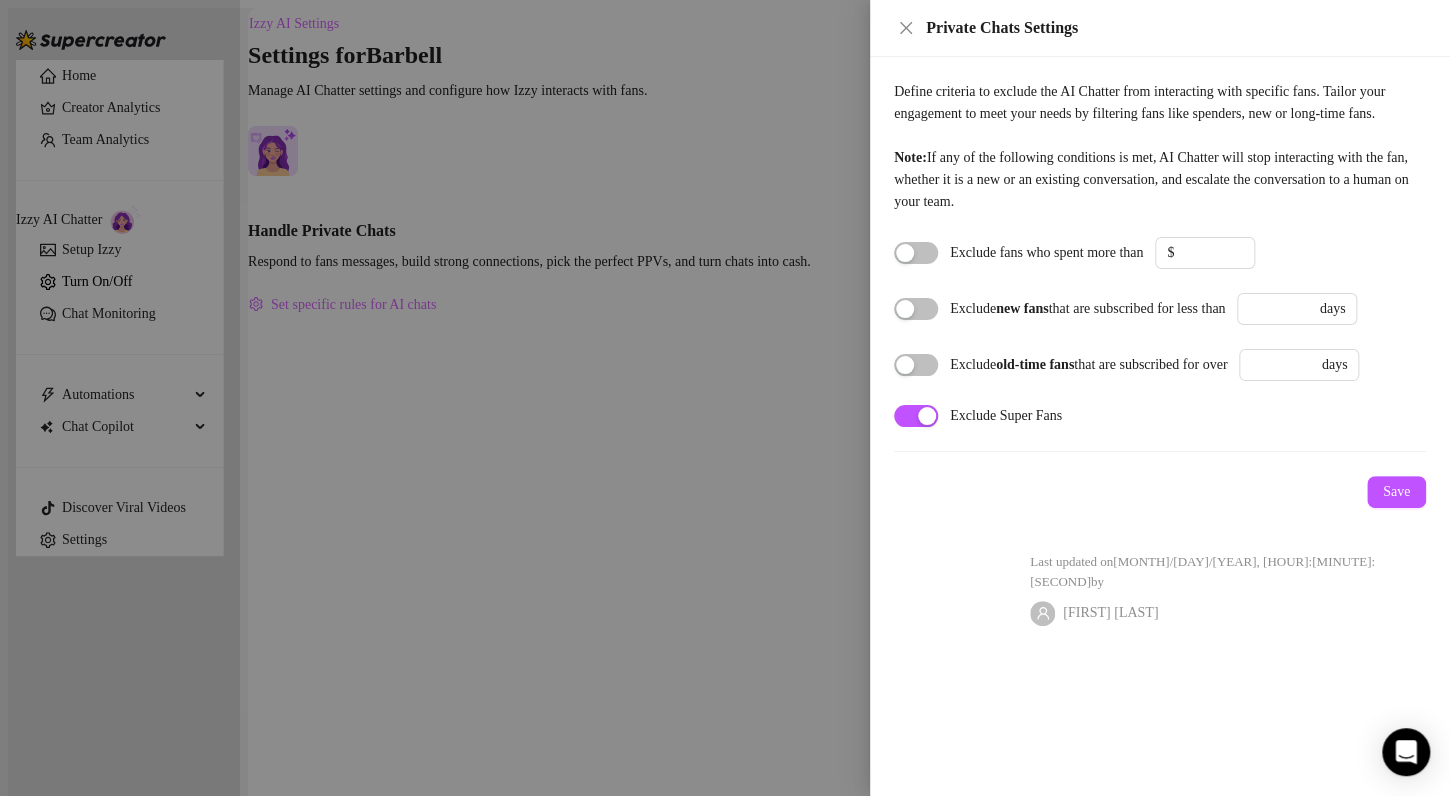 click at bounding box center [725, 398] 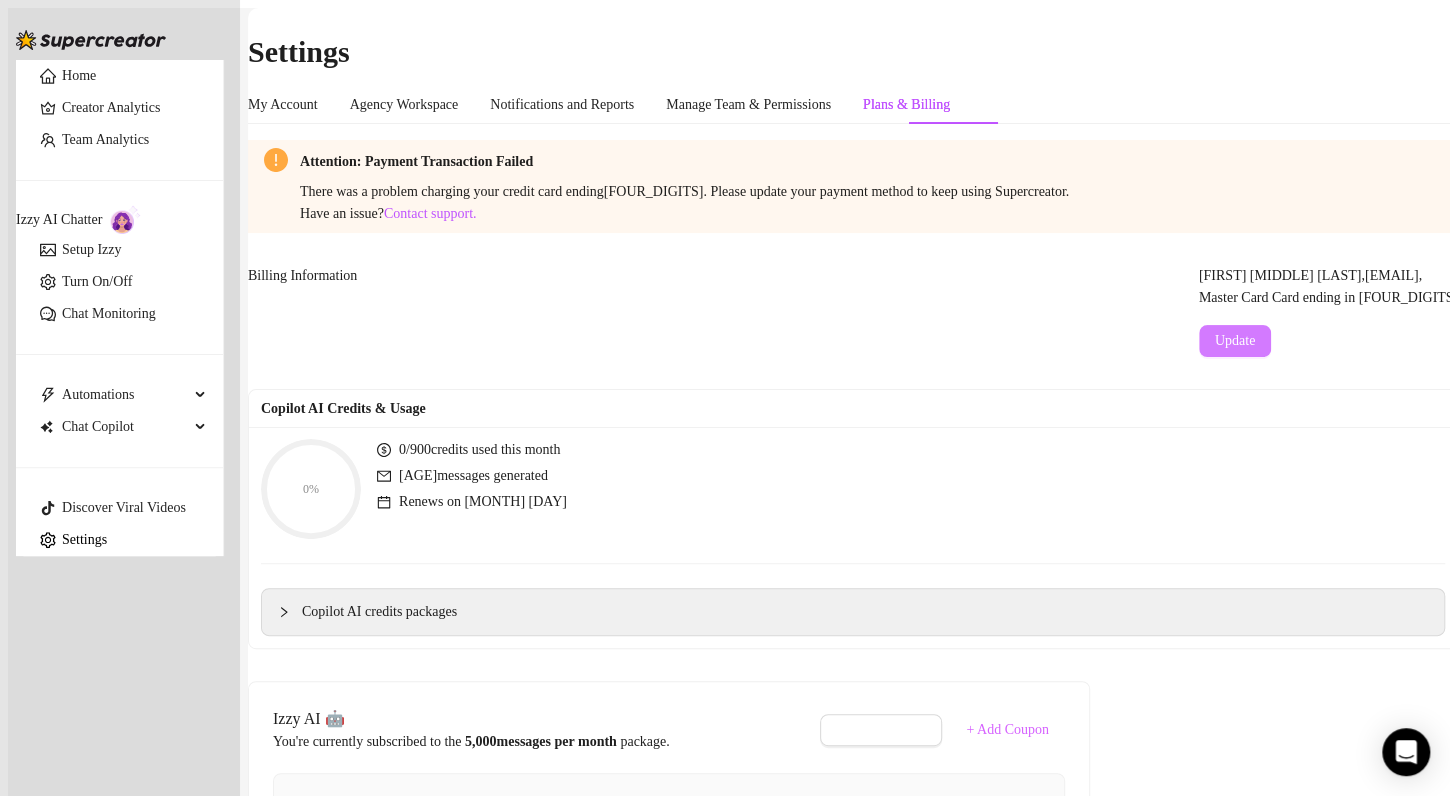 click on "Update" at bounding box center (1235, 341) 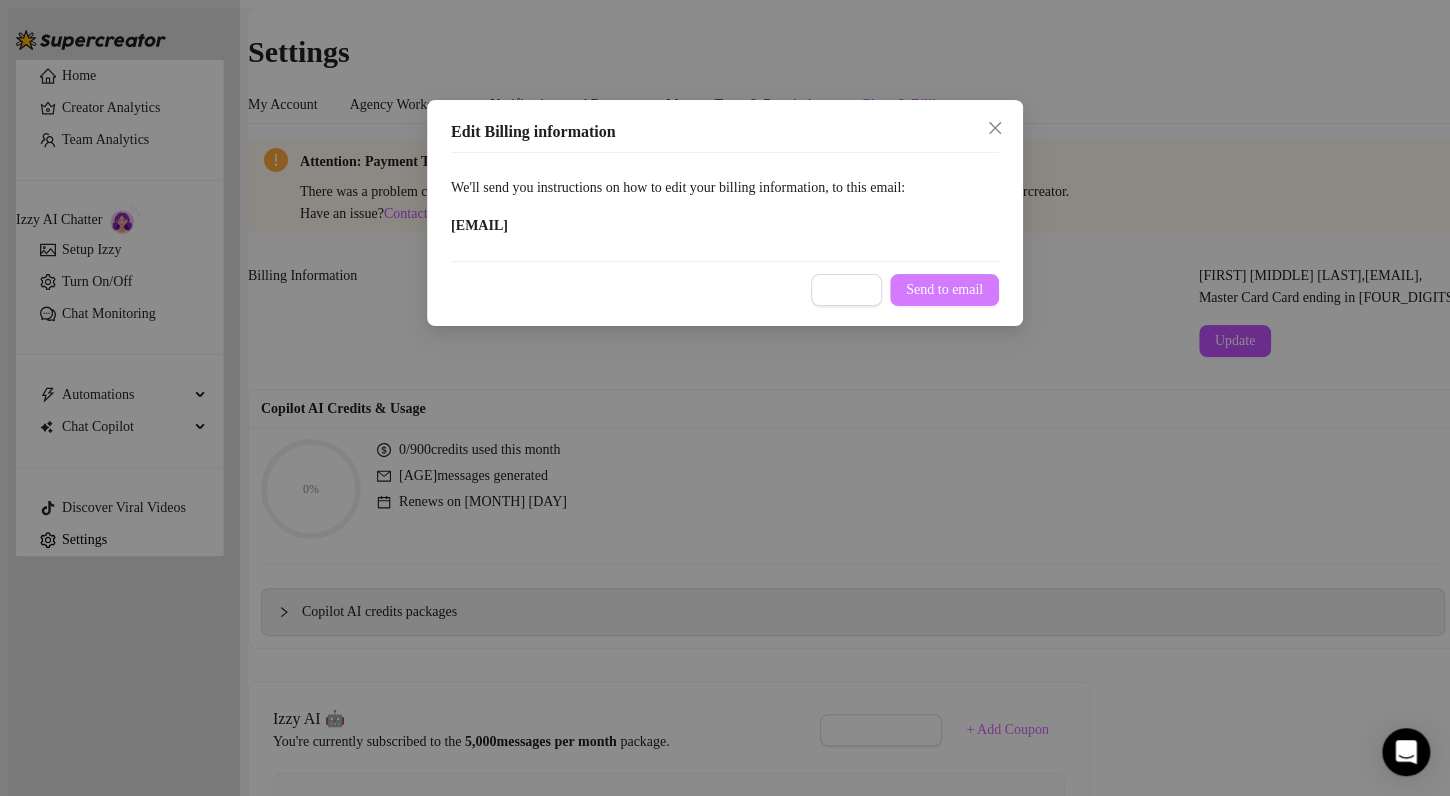 click on "Send to email" at bounding box center (944, 290) 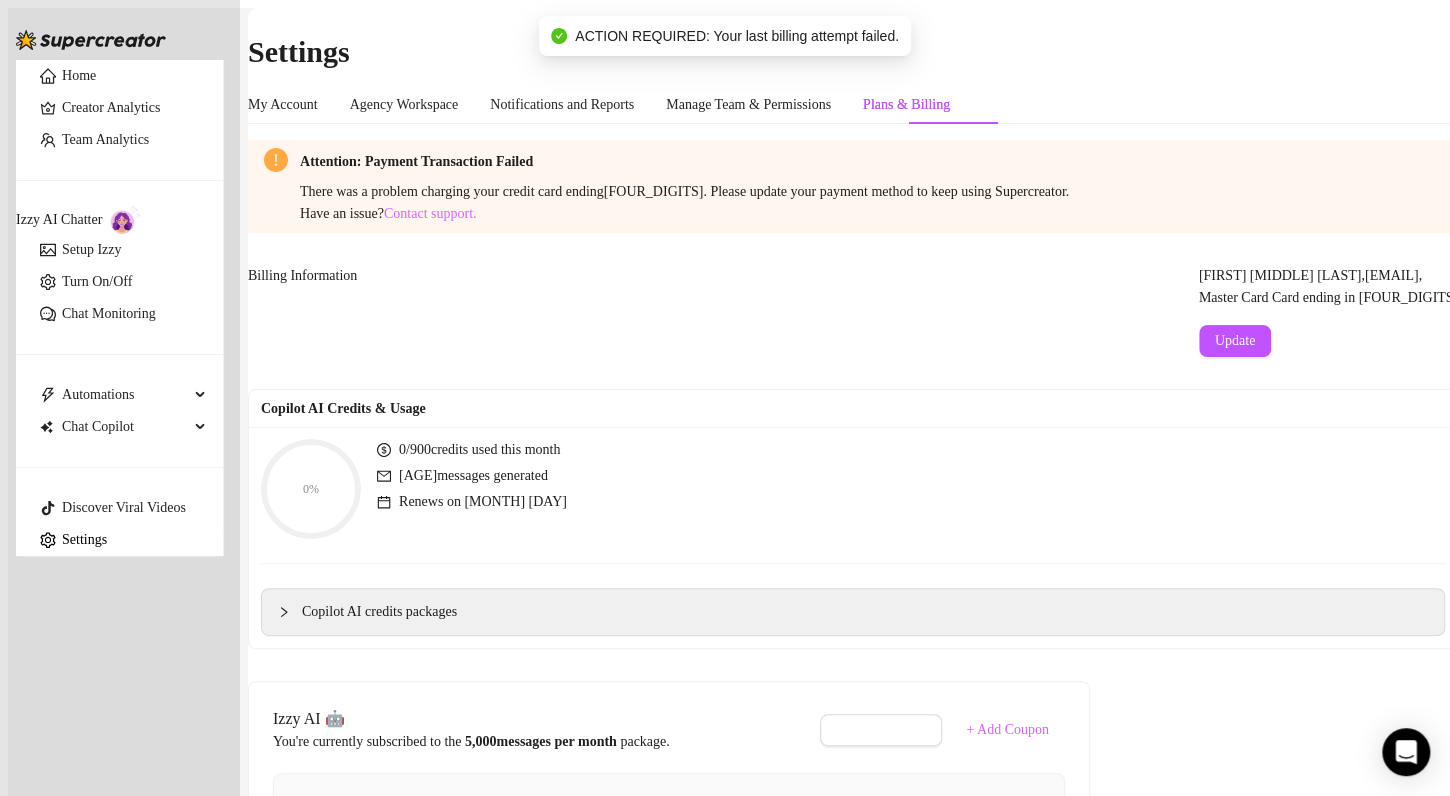 click on "Contact support." at bounding box center [430, 213] 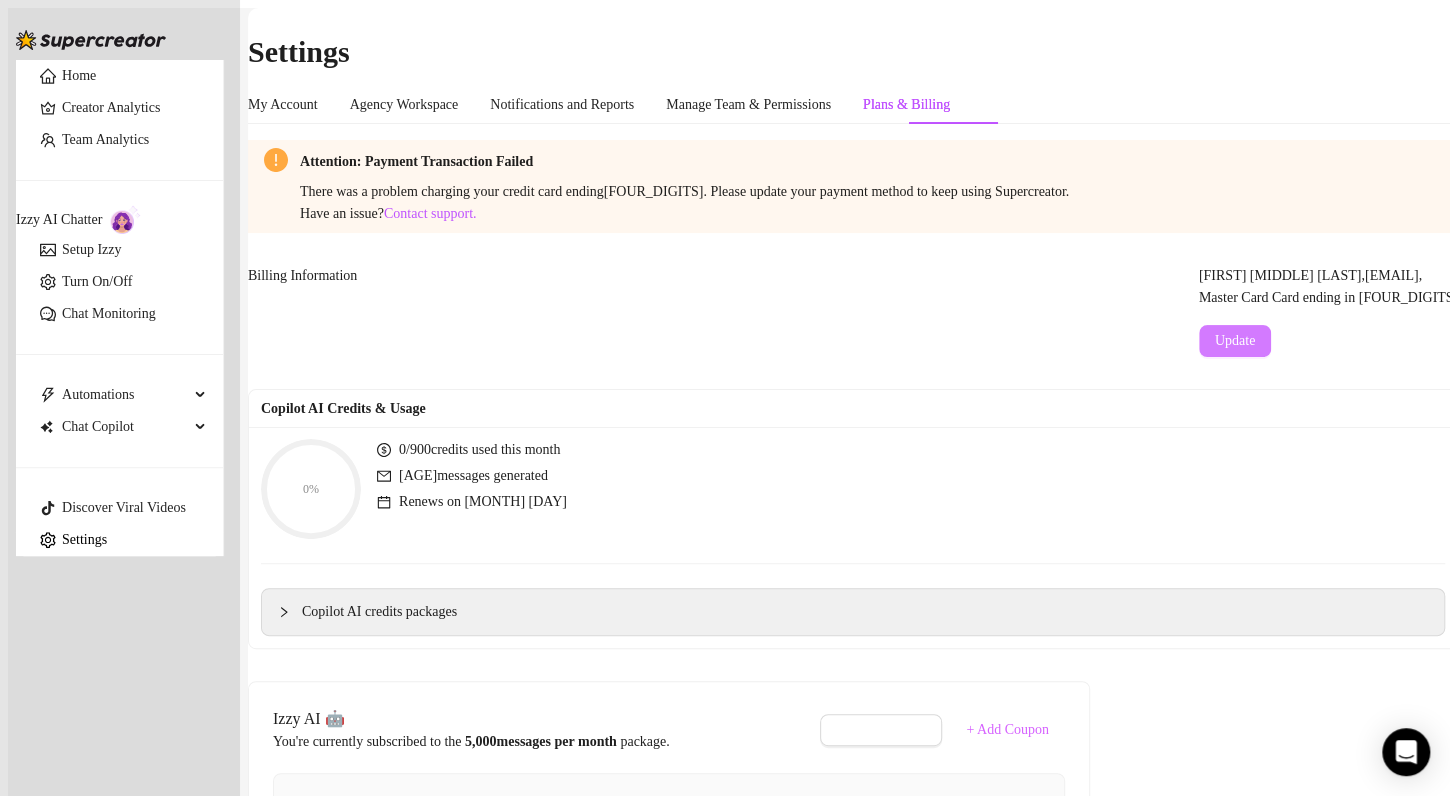 click on "Update" at bounding box center (1235, 341) 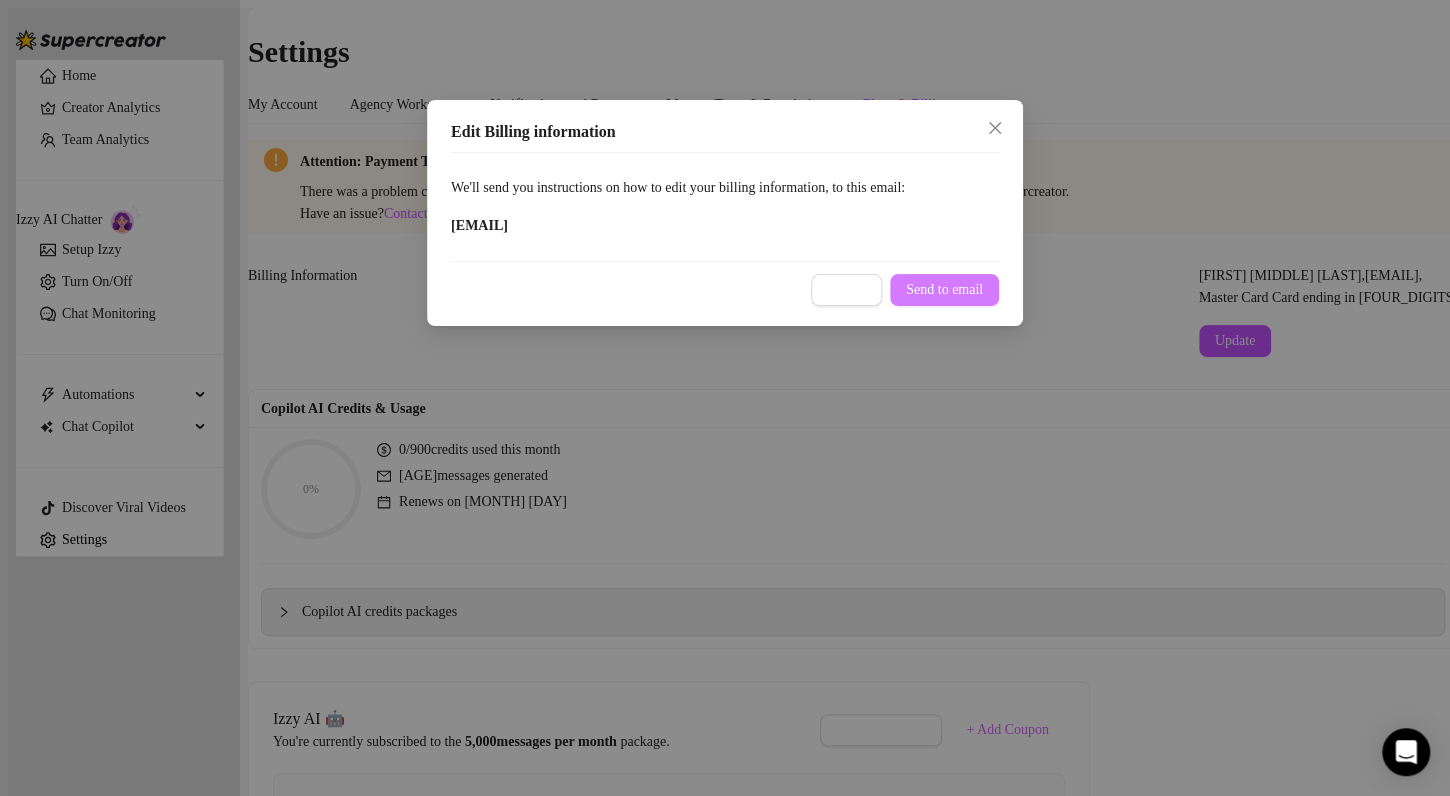 click on "Send to email" at bounding box center (944, 290) 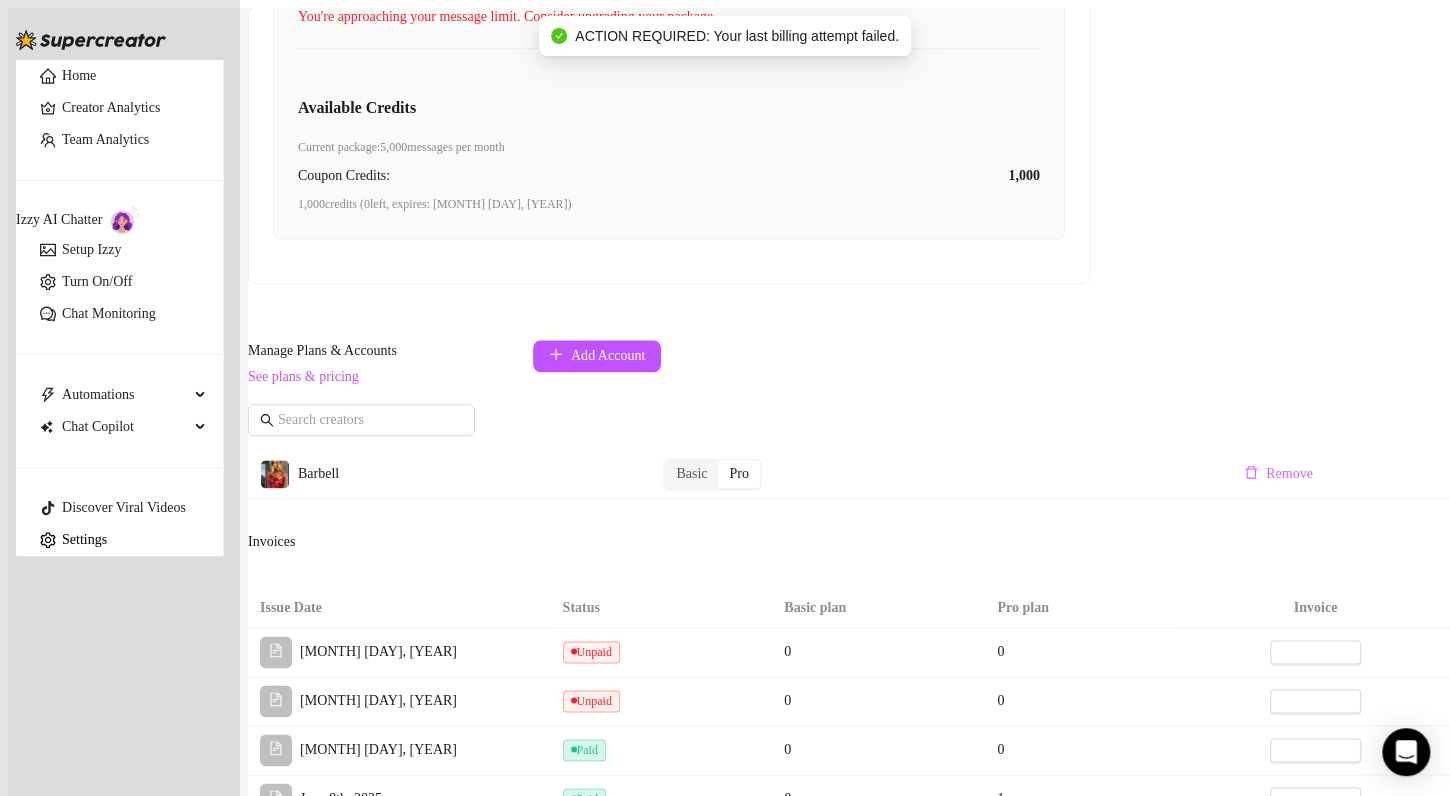 scroll, scrollTop: 916, scrollLeft: 0, axis: vertical 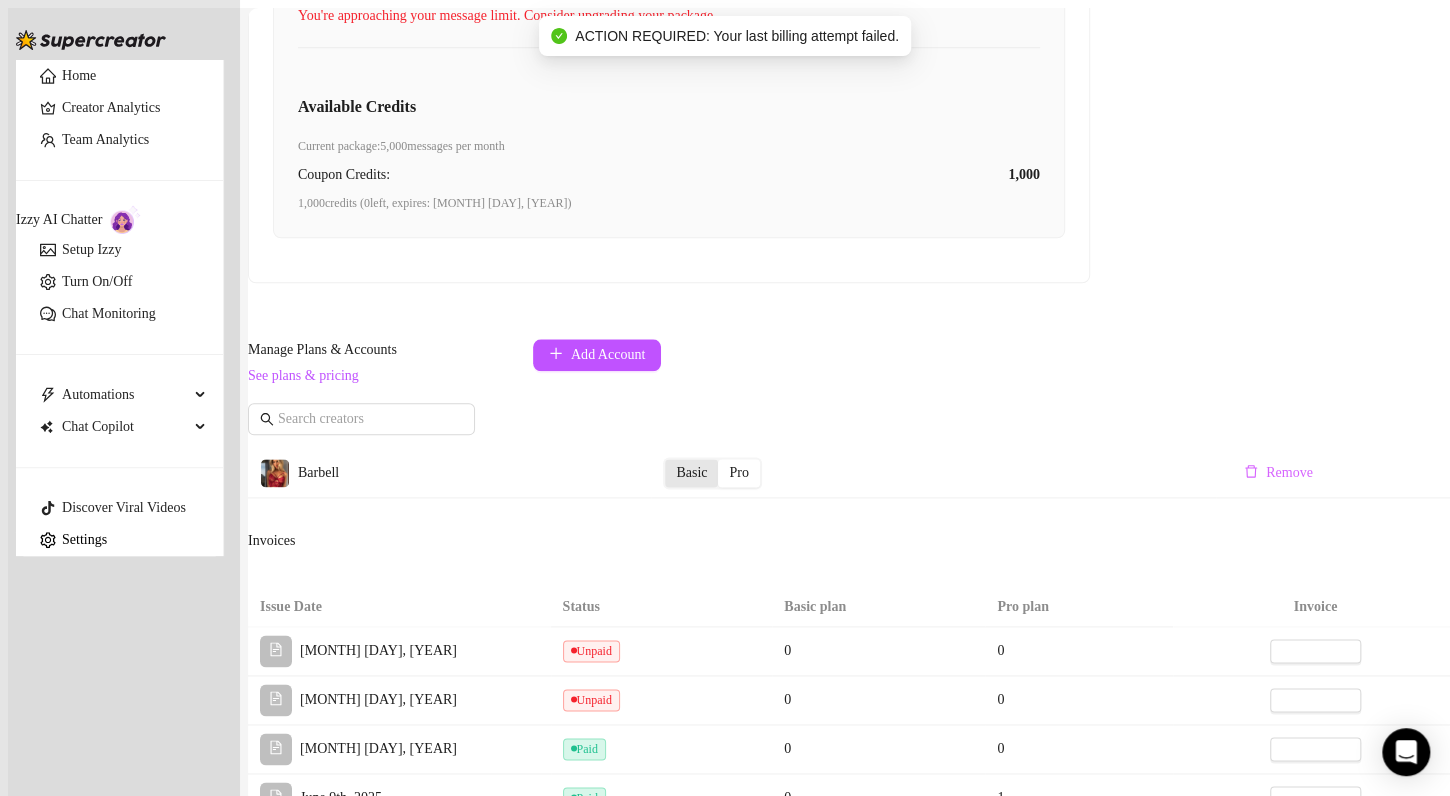 click on "Basic" at bounding box center (691, 473) 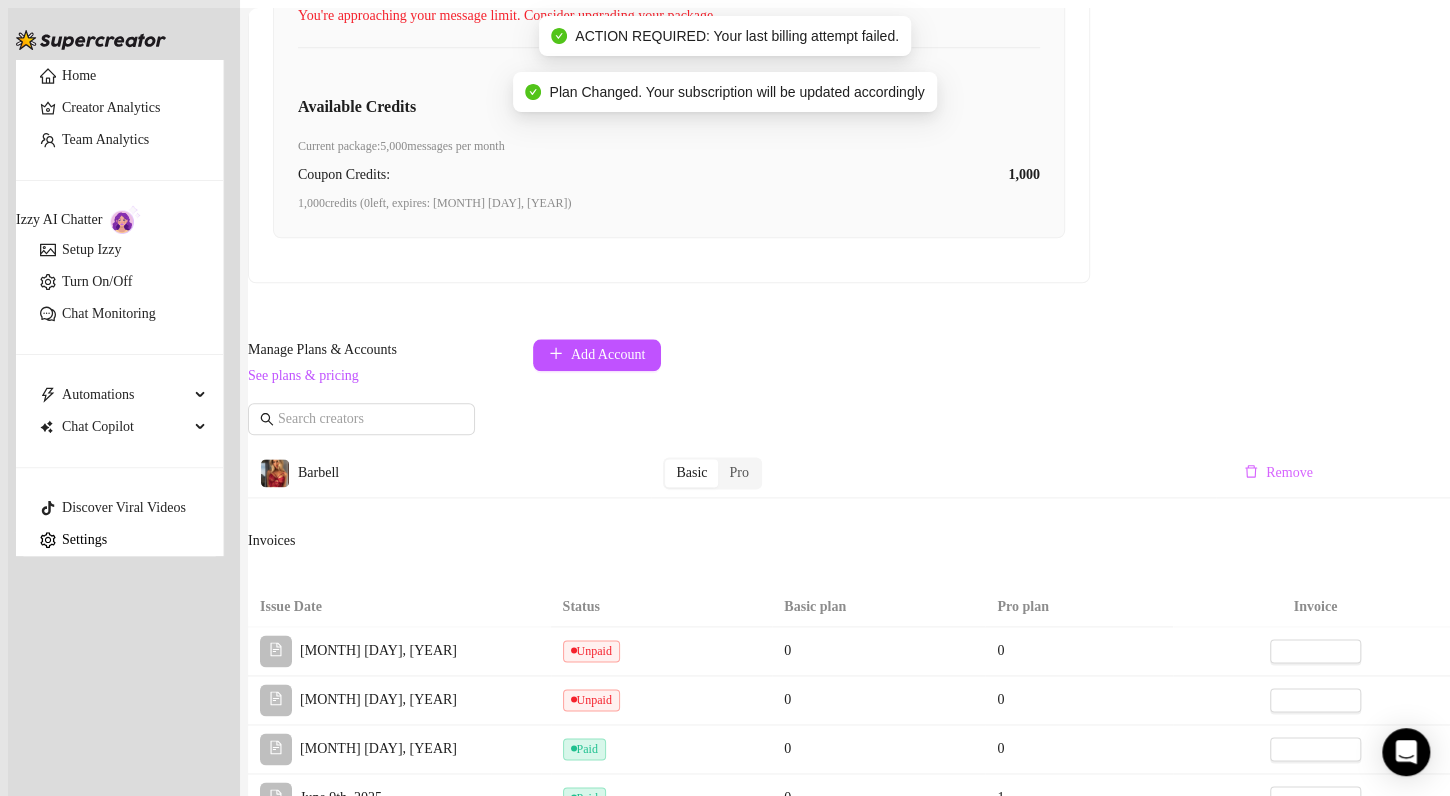 click on "Basic" at bounding box center (691, 473) 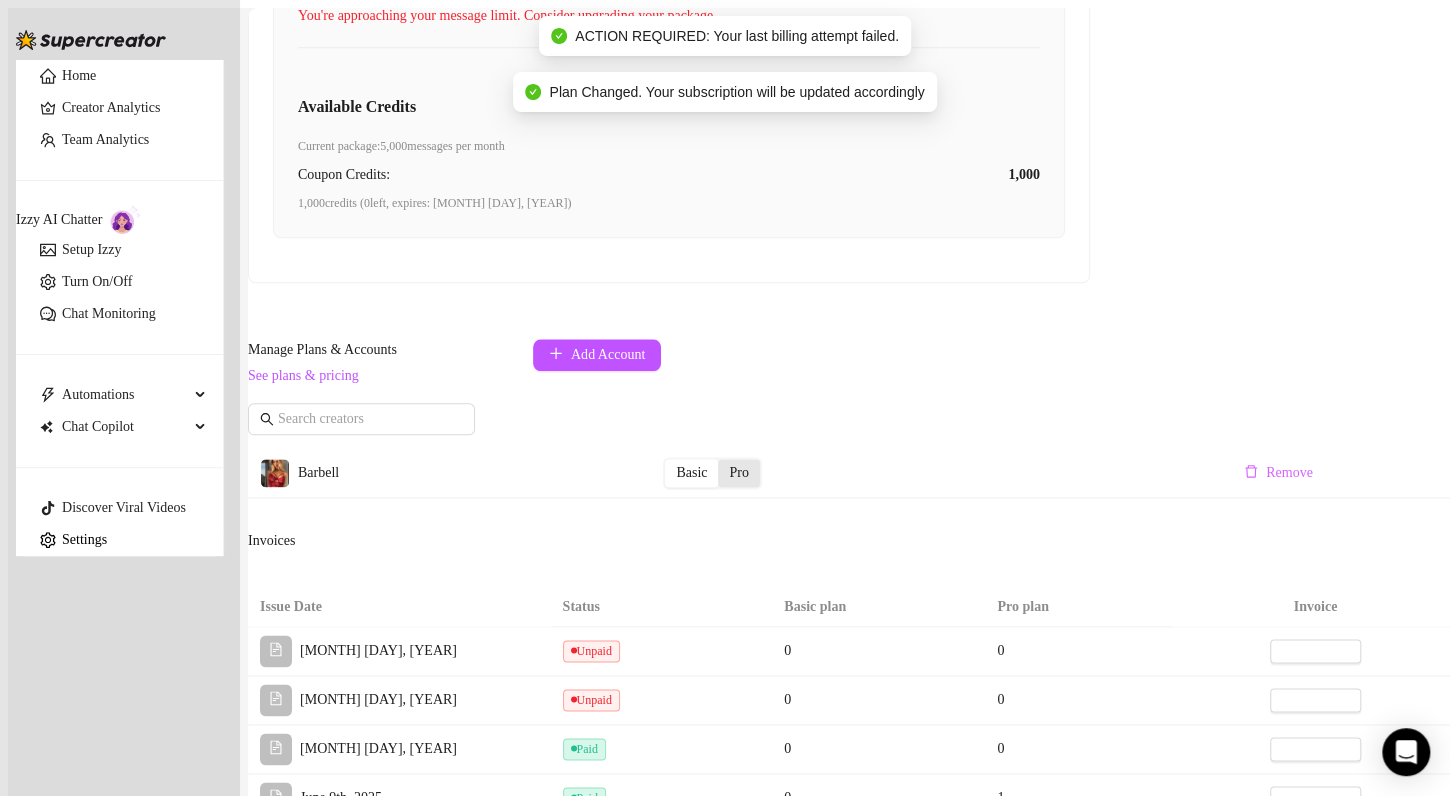 click on "Pro" at bounding box center (691, 473) 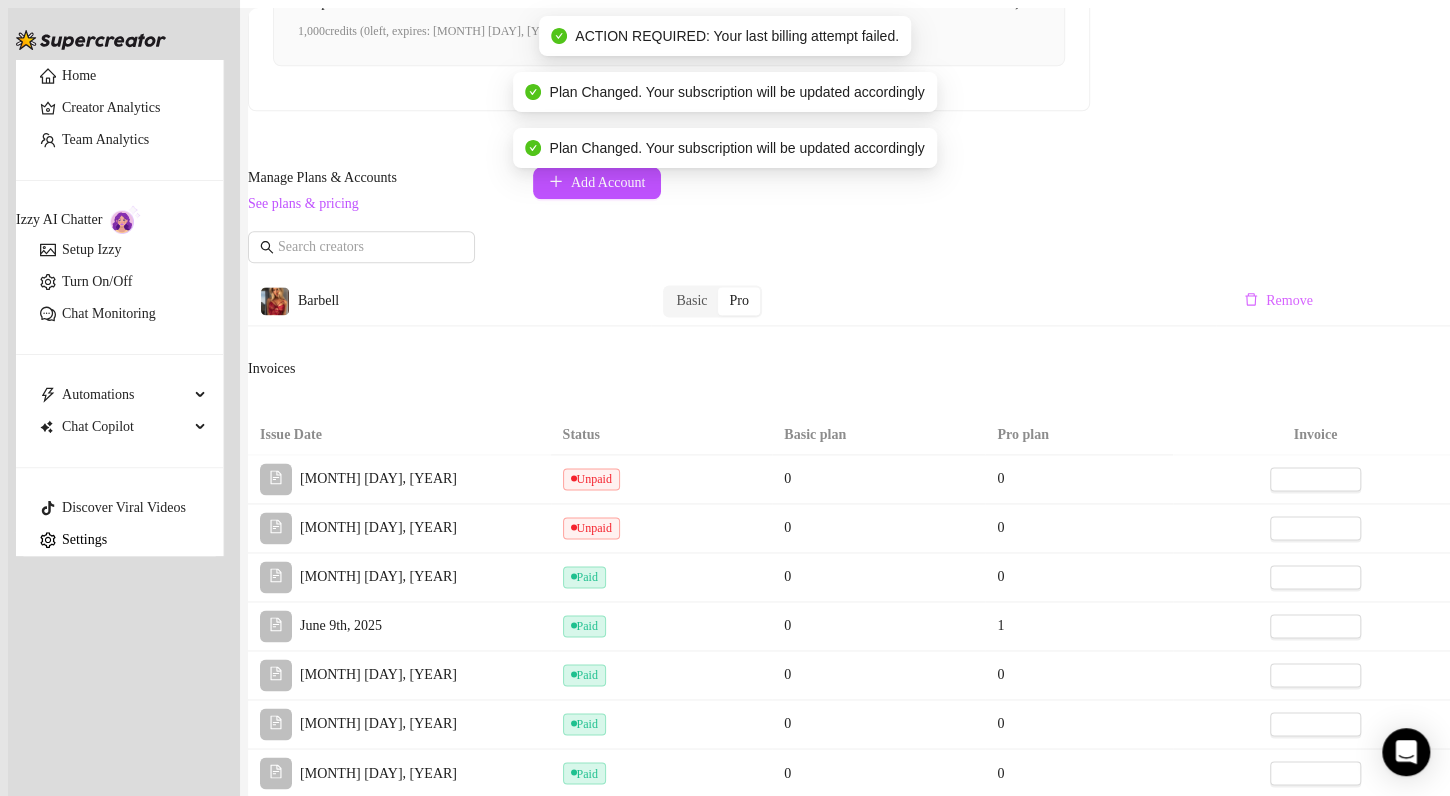 scroll, scrollTop: 1091, scrollLeft: 0, axis: vertical 